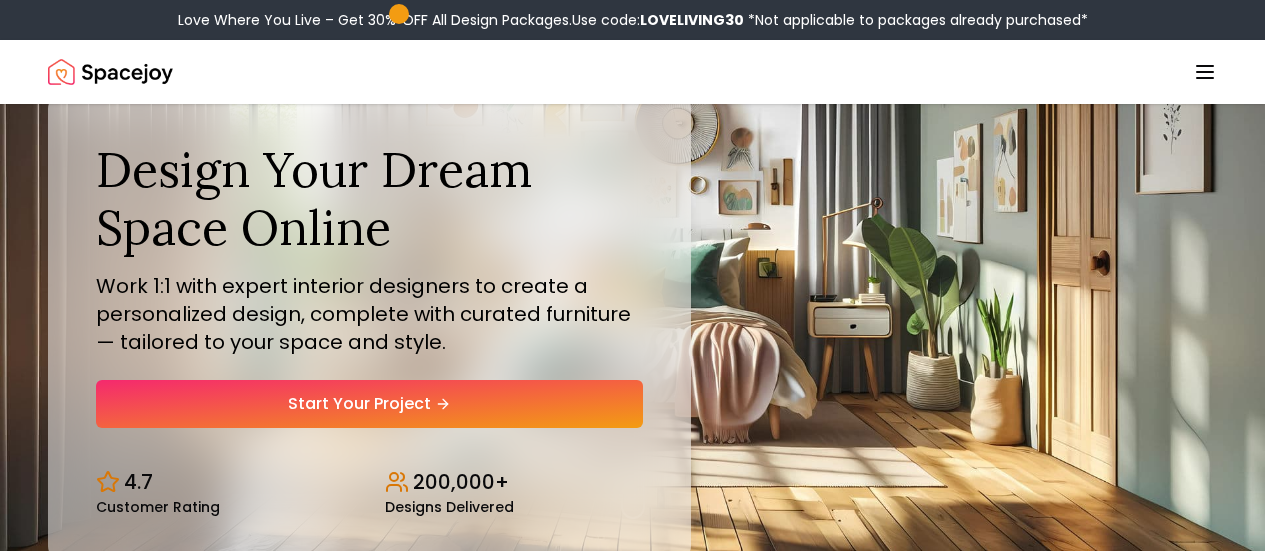 scroll, scrollTop: 0, scrollLeft: 0, axis: both 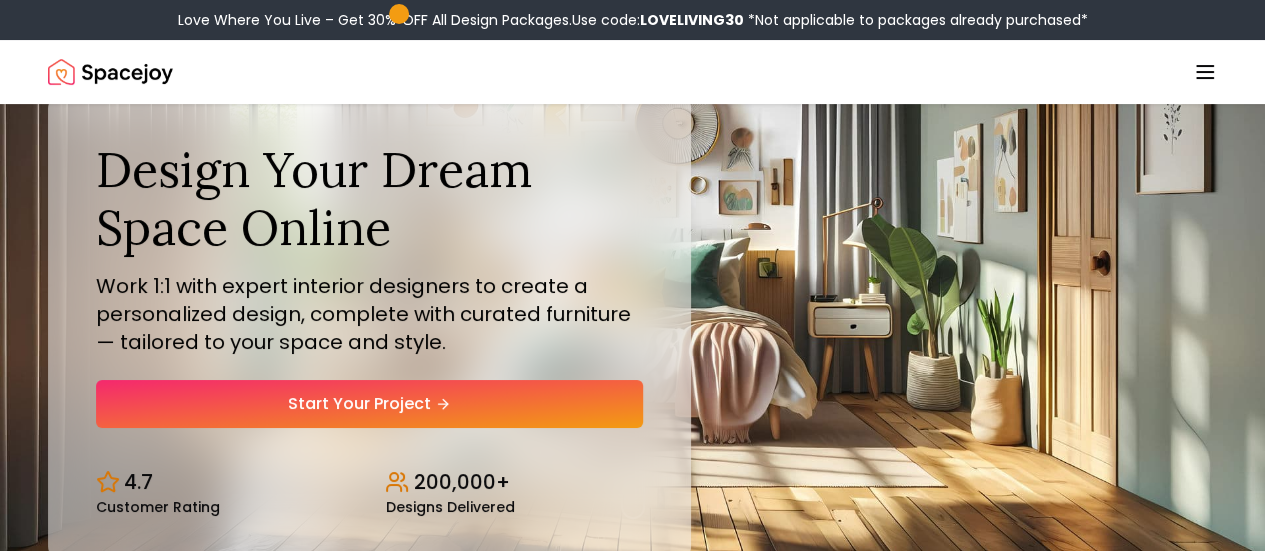 click on "Login" at bounding box center (0, 0) 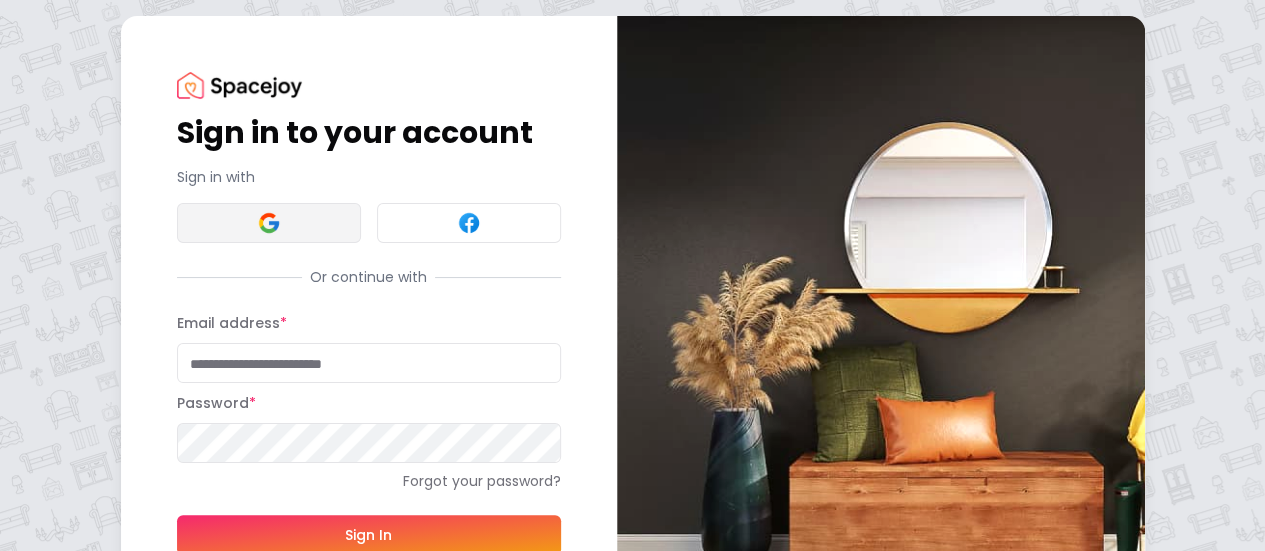 click at bounding box center [269, 223] 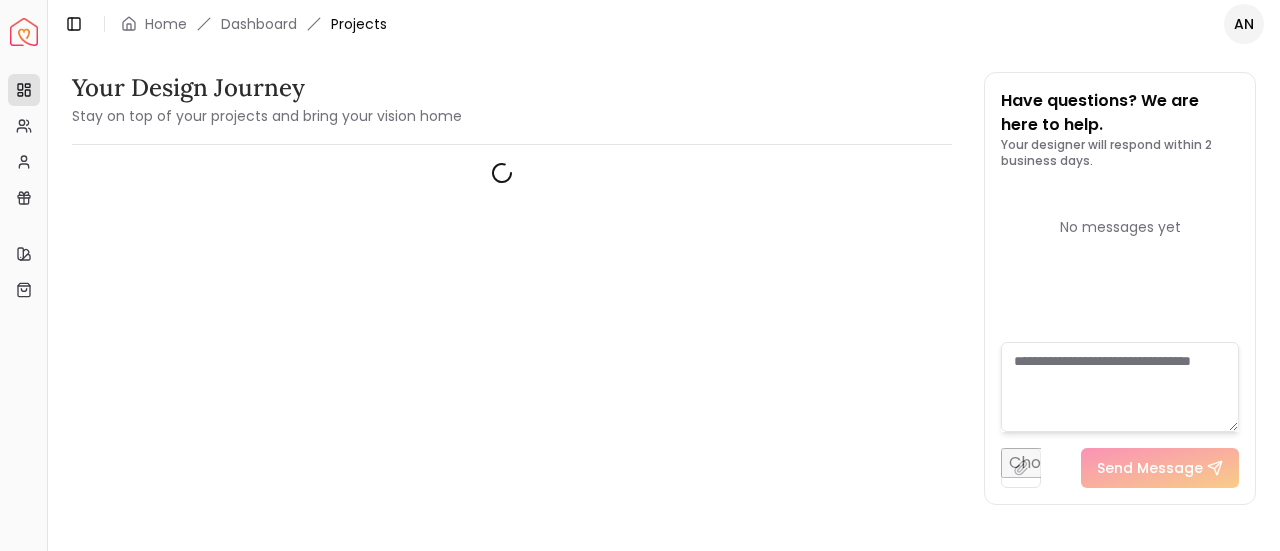 scroll, scrollTop: 0, scrollLeft: 0, axis: both 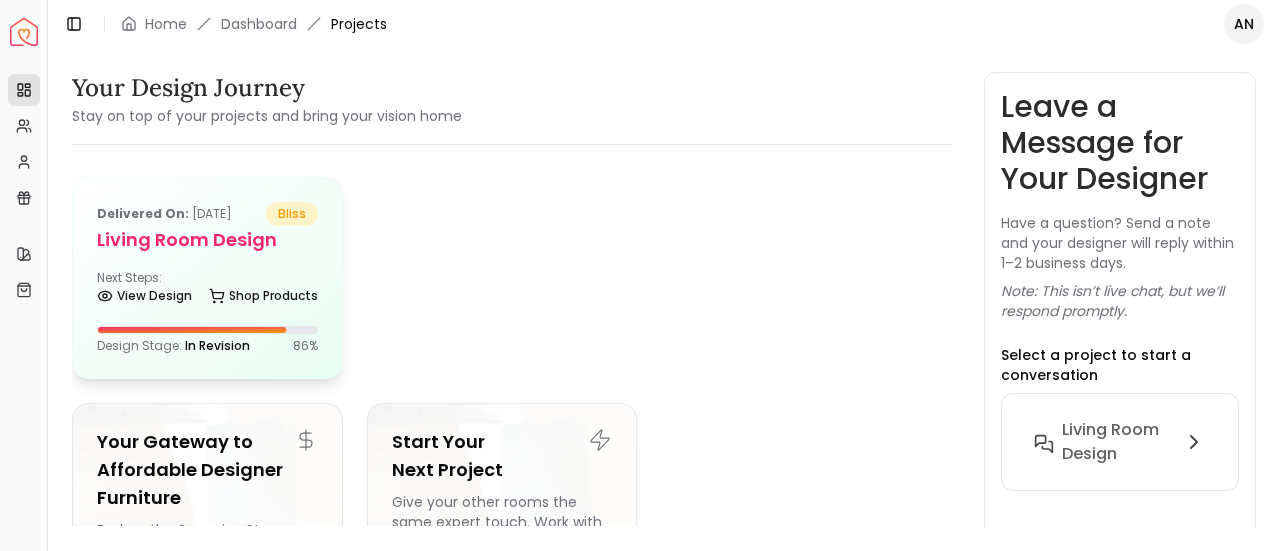 click on "Next Steps: View Design Shop Products" at bounding box center (207, 290) 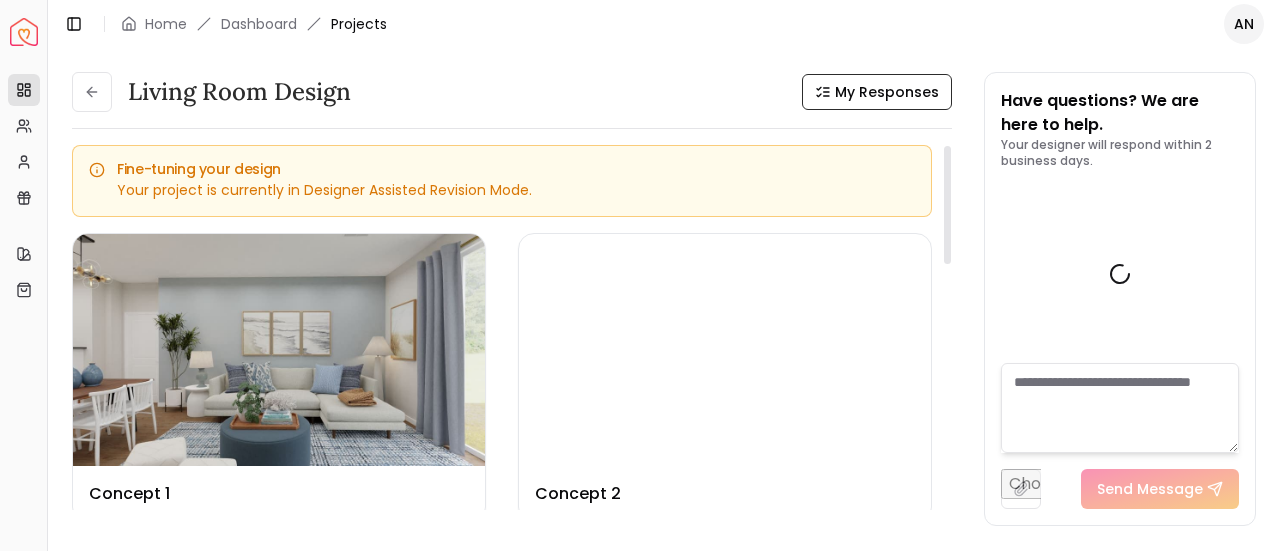 scroll, scrollTop: 2488, scrollLeft: 0, axis: vertical 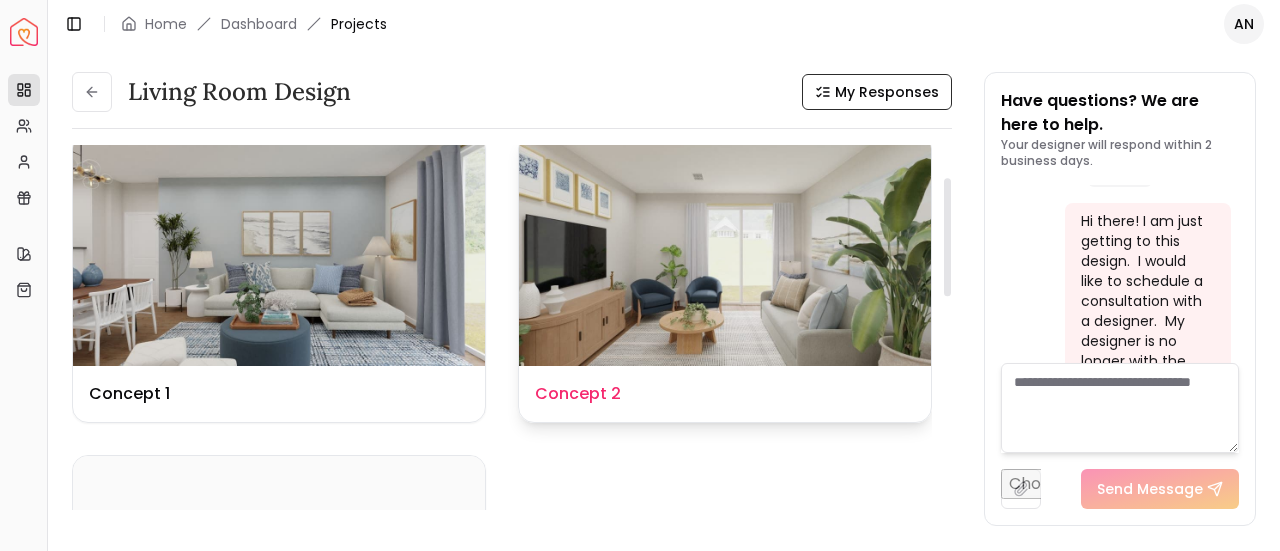 click at bounding box center [725, 250] 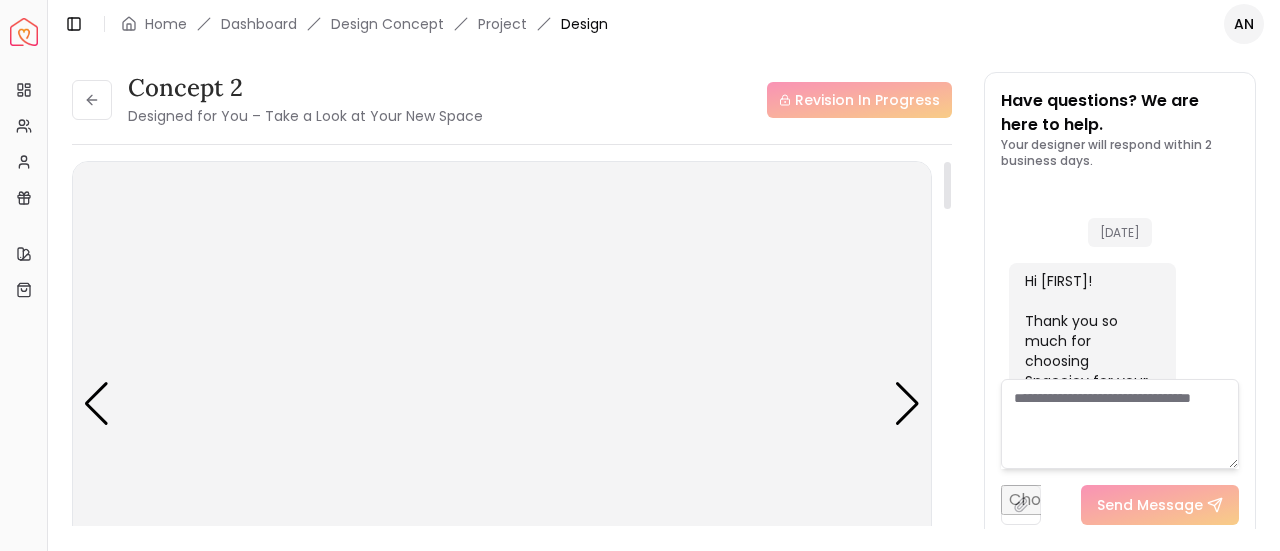 scroll, scrollTop: 2472, scrollLeft: 0, axis: vertical 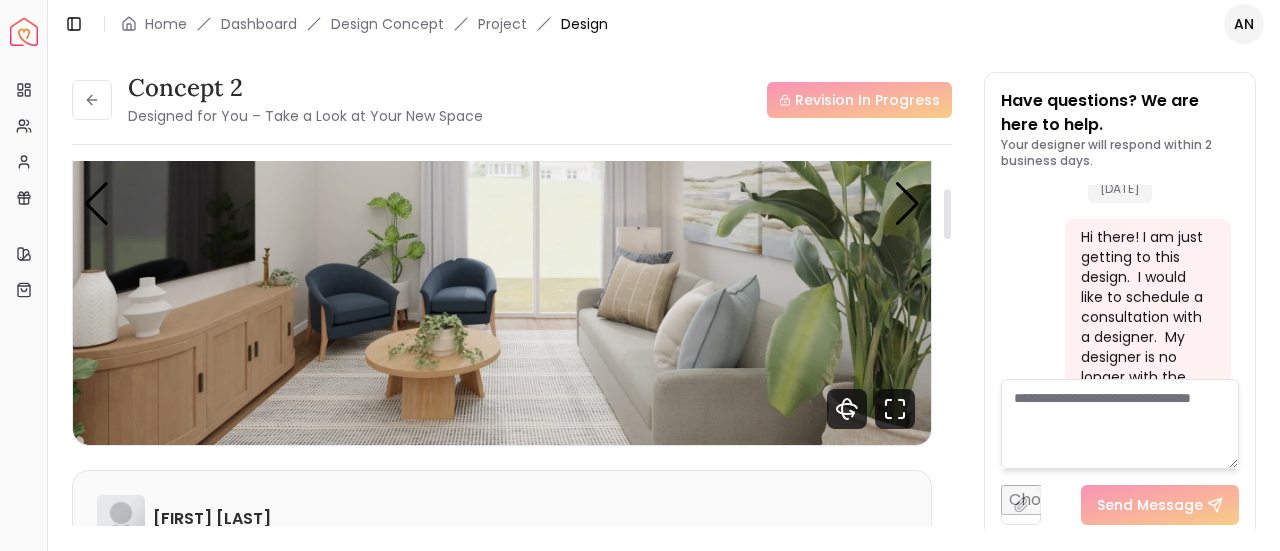 click at bounding box center (502, 203) 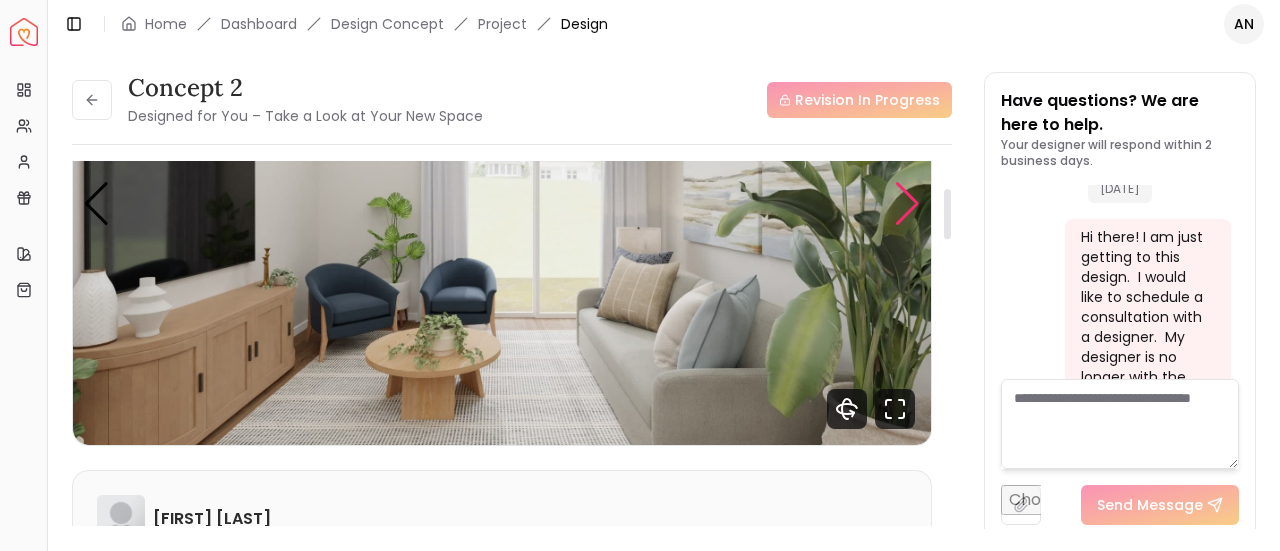 click at bounding box center [907, 204] 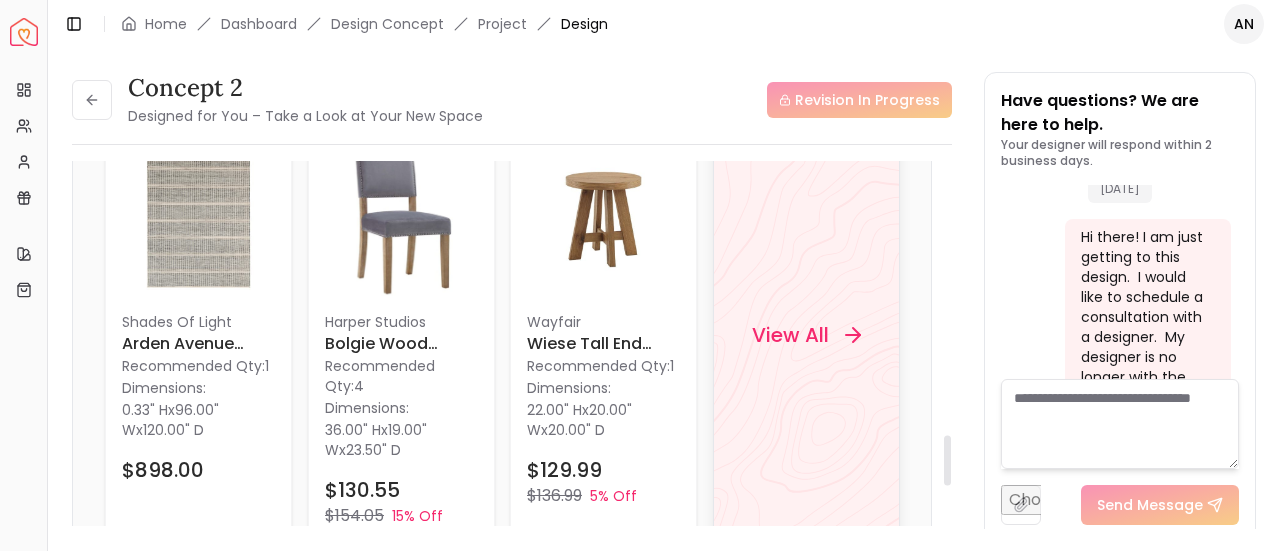 scroll, scrollTop: 2000, scrollLeft: 0, axis: vertical 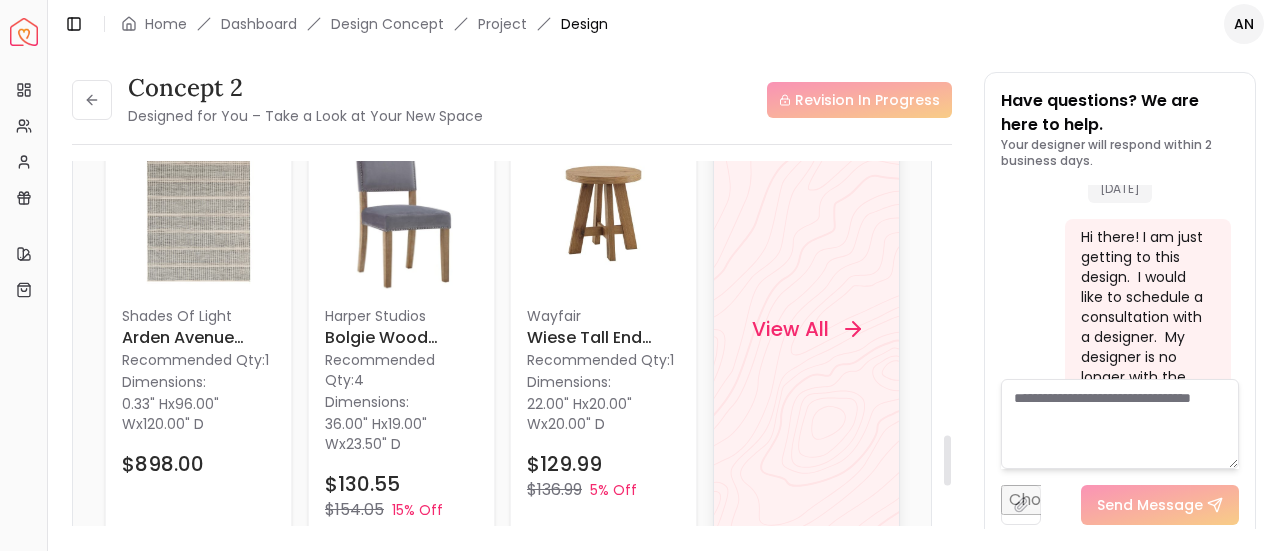 click on "View All" at bounding box center [806, 329] 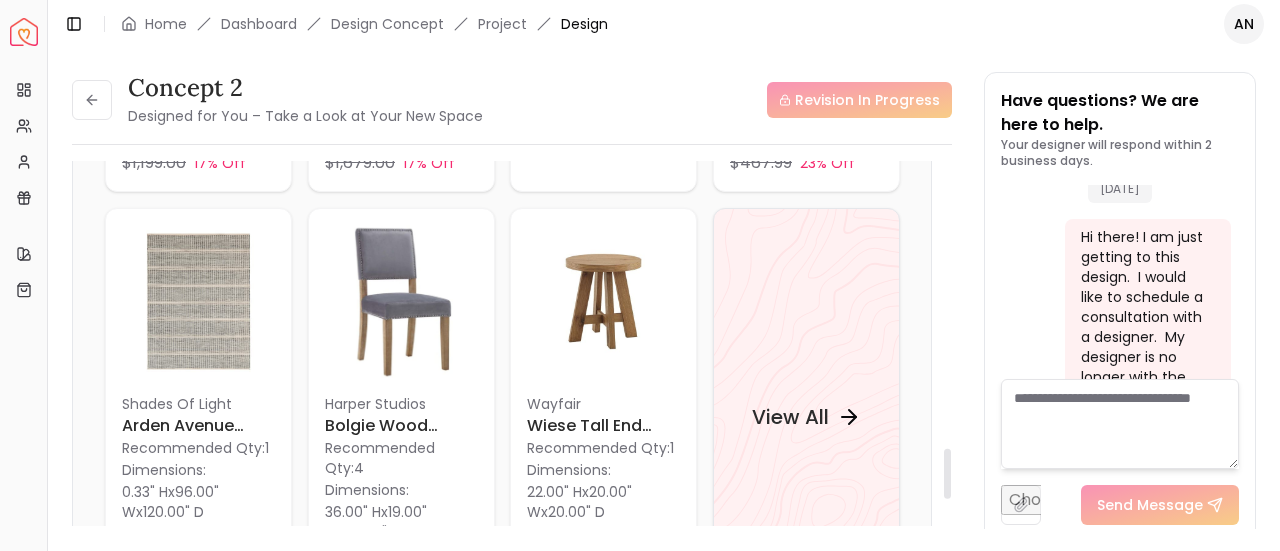 scroll, scrollTop: 2100, scrollLeft: 0, axis: vertical 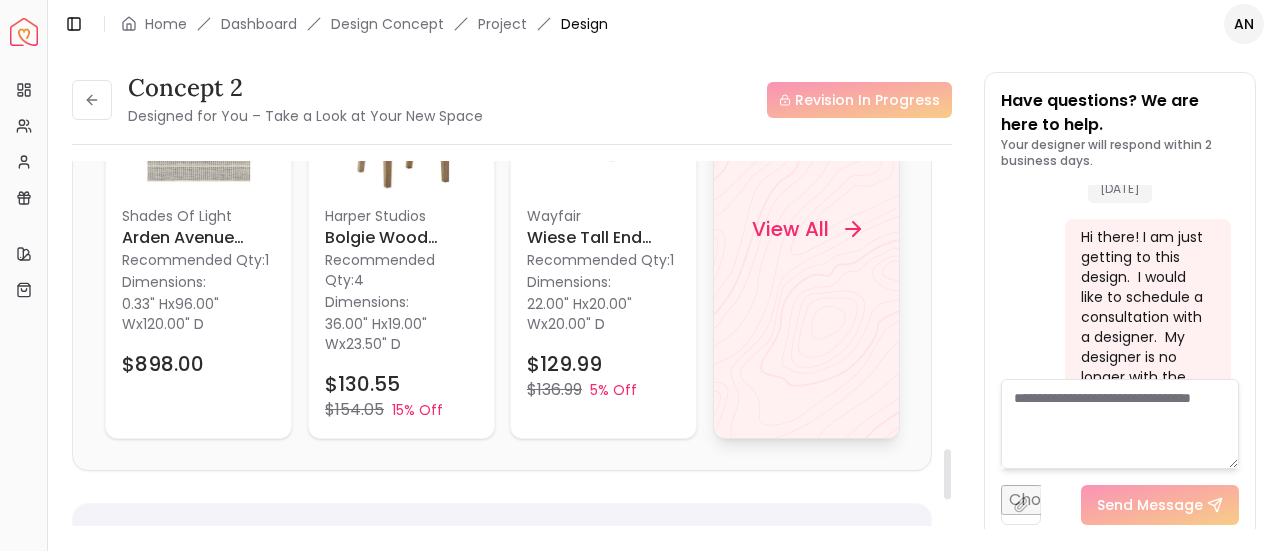 click on "View All" at bounding box center (805, 229) 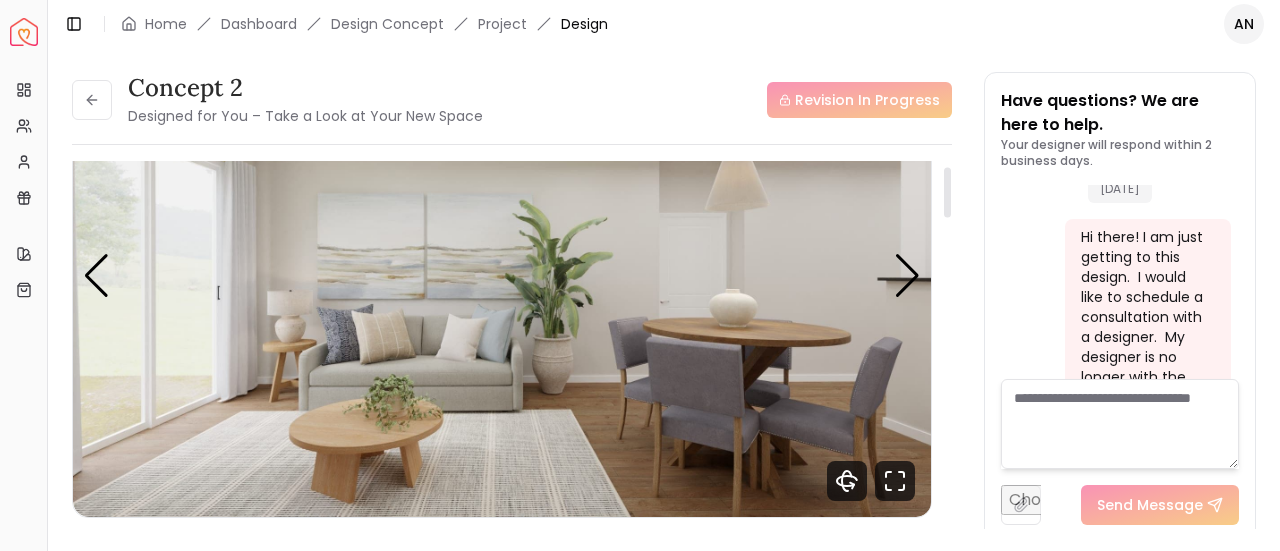 scroll, scrollTop: 0, scrollLeft: 0, axis: both 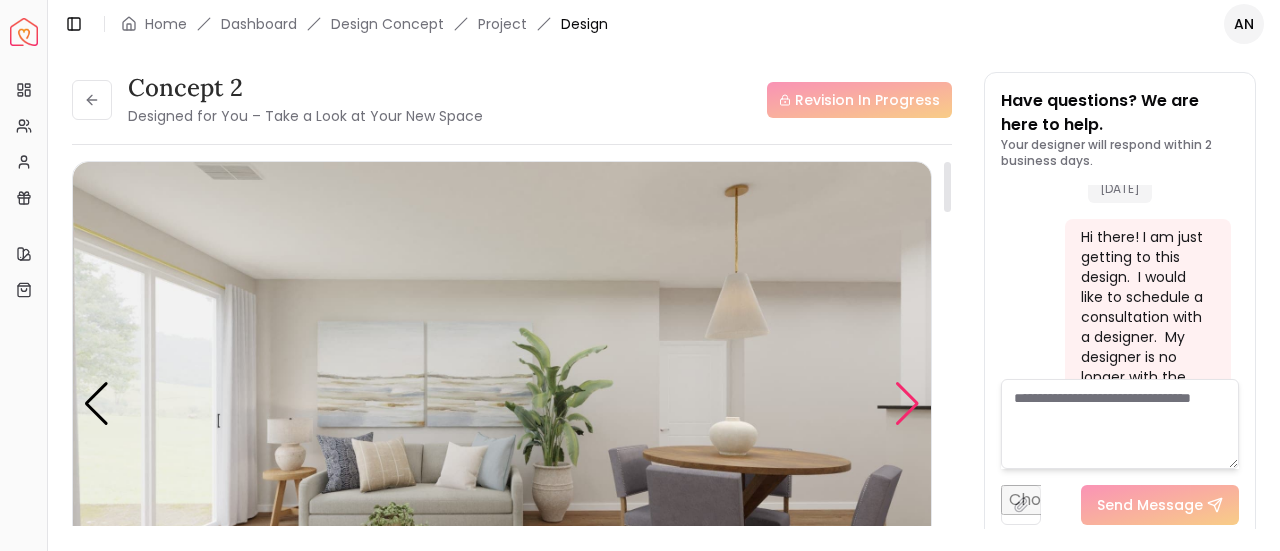 click at bounding box center (907, 404) 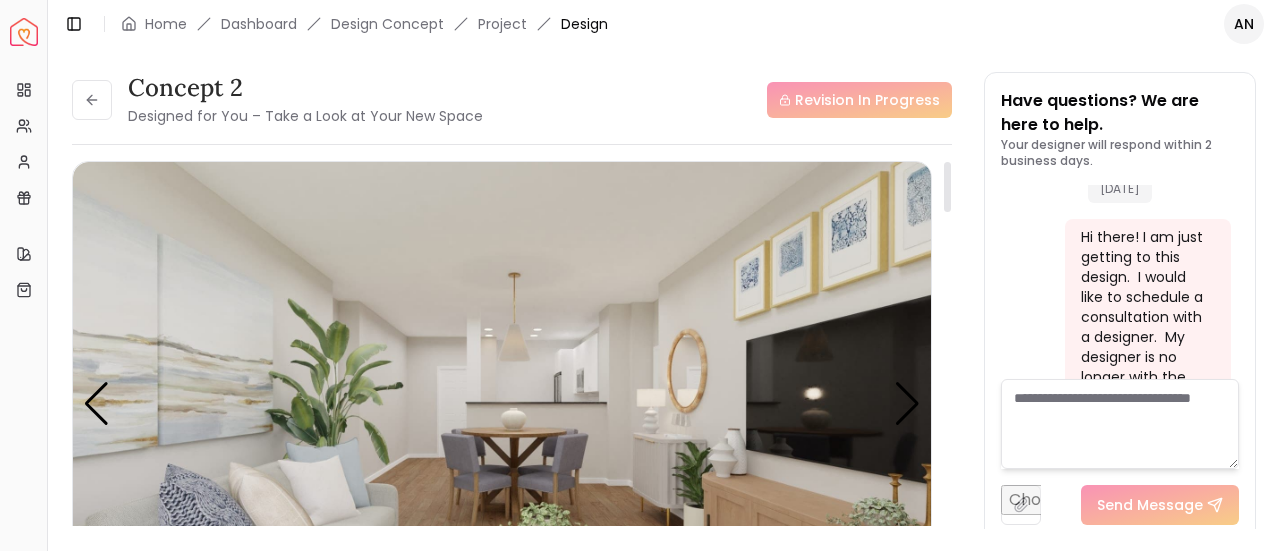 click at bounding box center (502, 403) 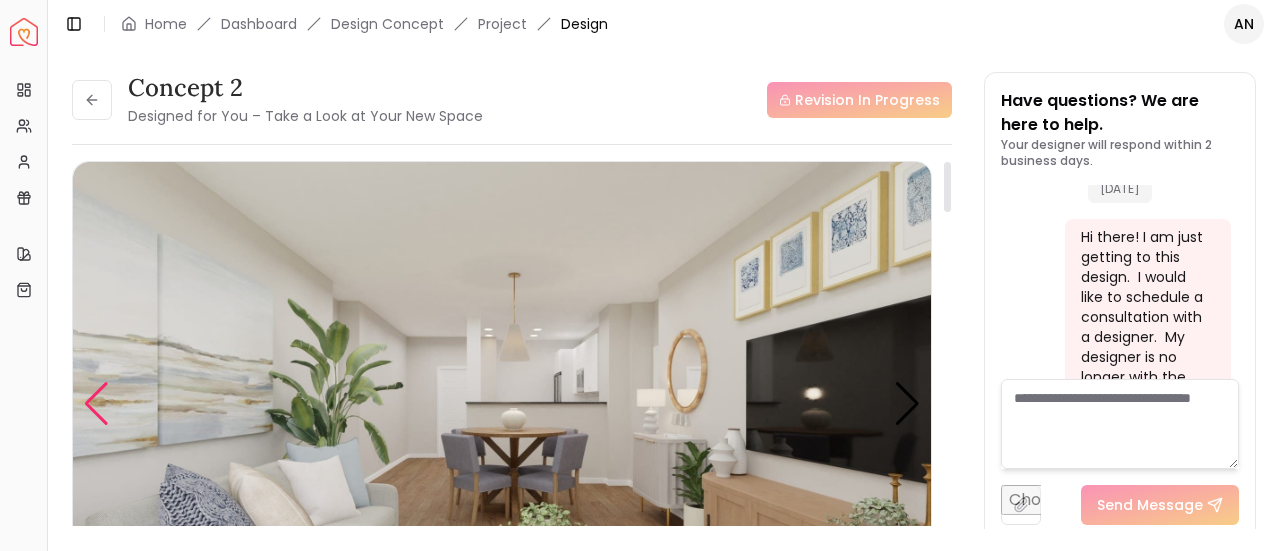 click at bounding box center [96, 404] 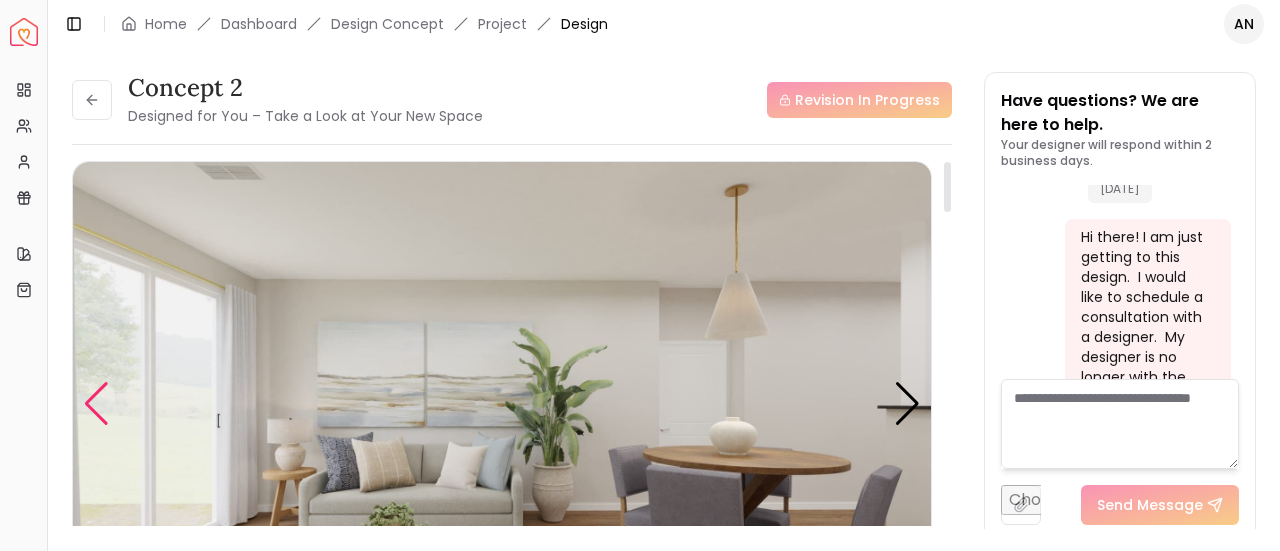 click at bounding box center [96, 404] 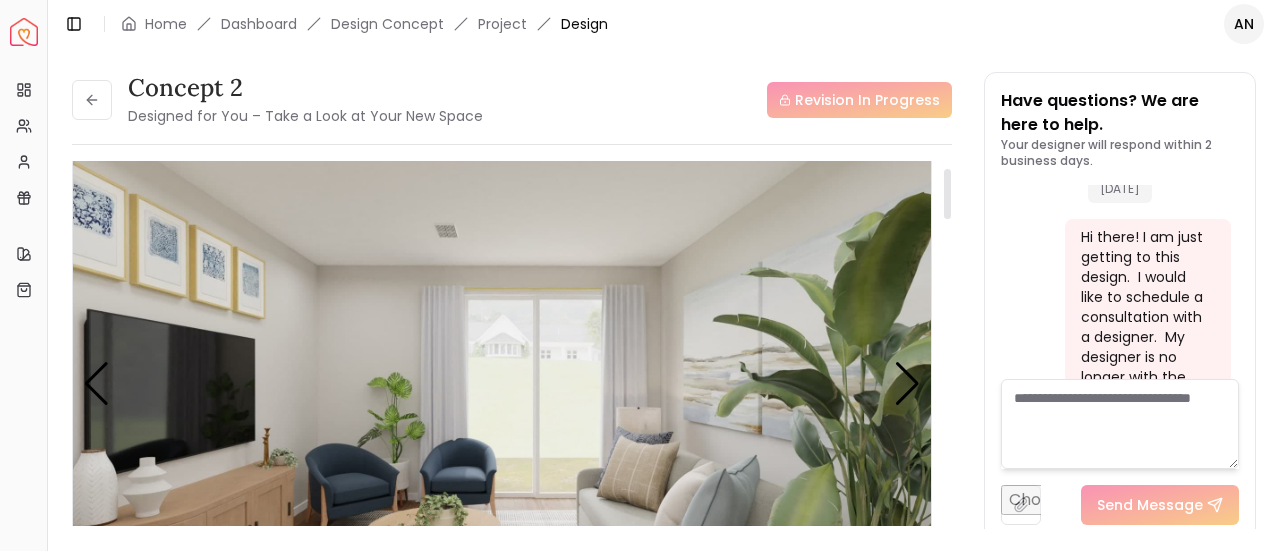 scroll, scrollTop: 0, scrollLeft: 0, axis: both 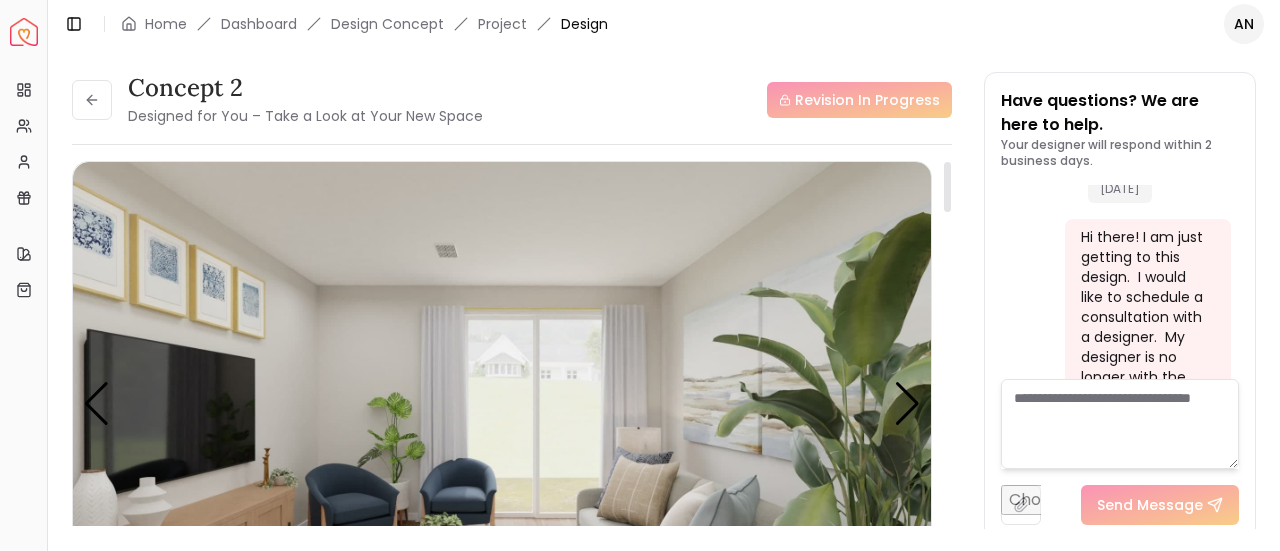 click at bounding box center [96, 404] 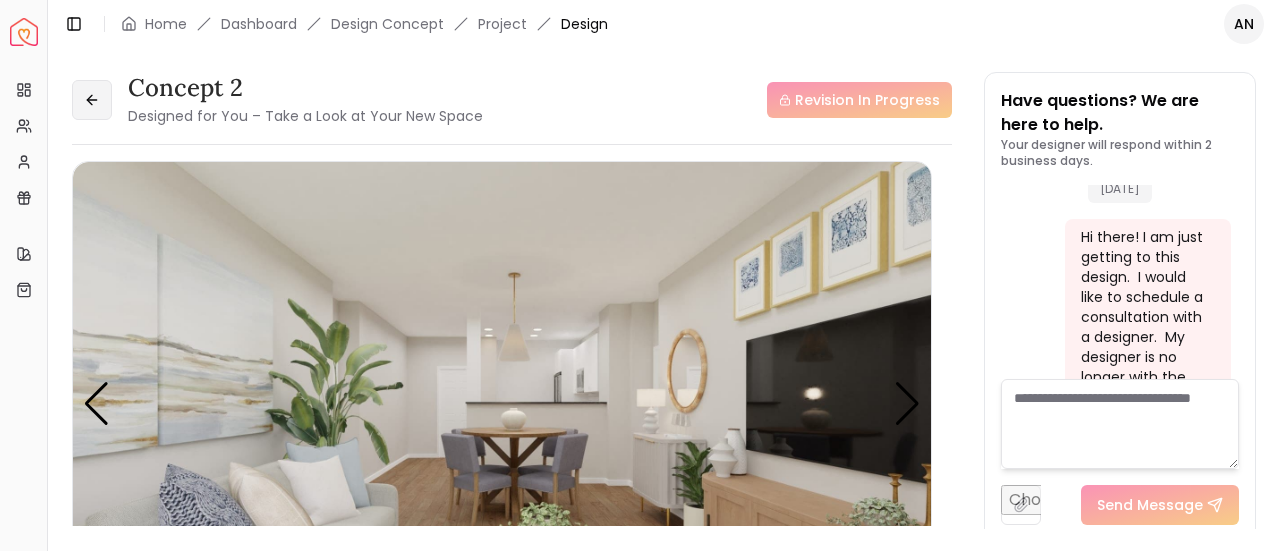 click 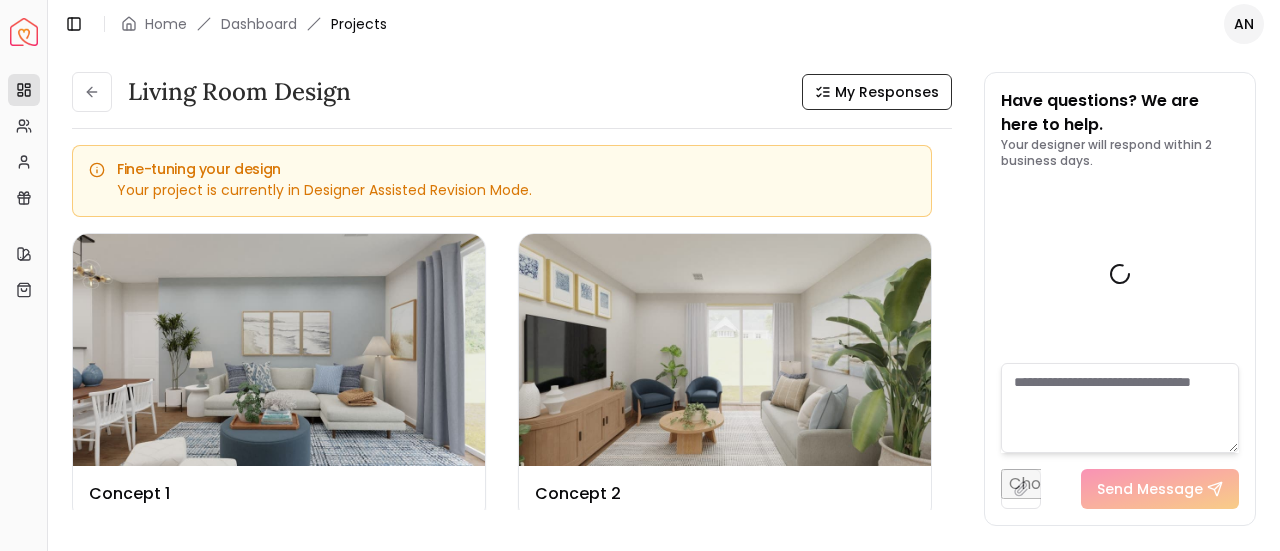 scroll, scrollTop: 2488, scrollLeft: 0, axis: vertical 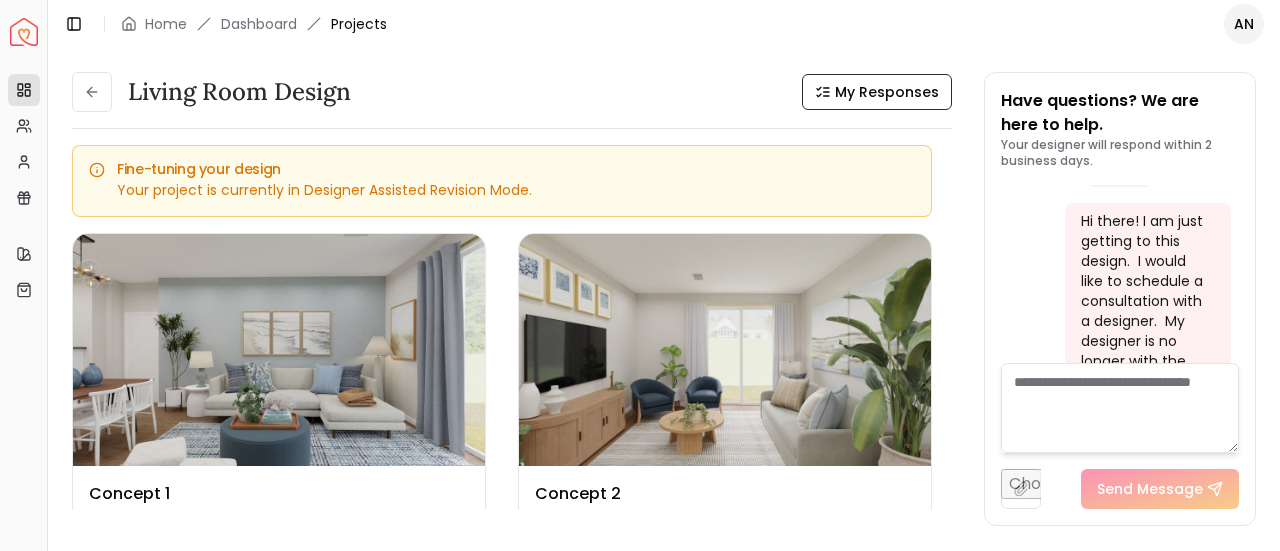 click 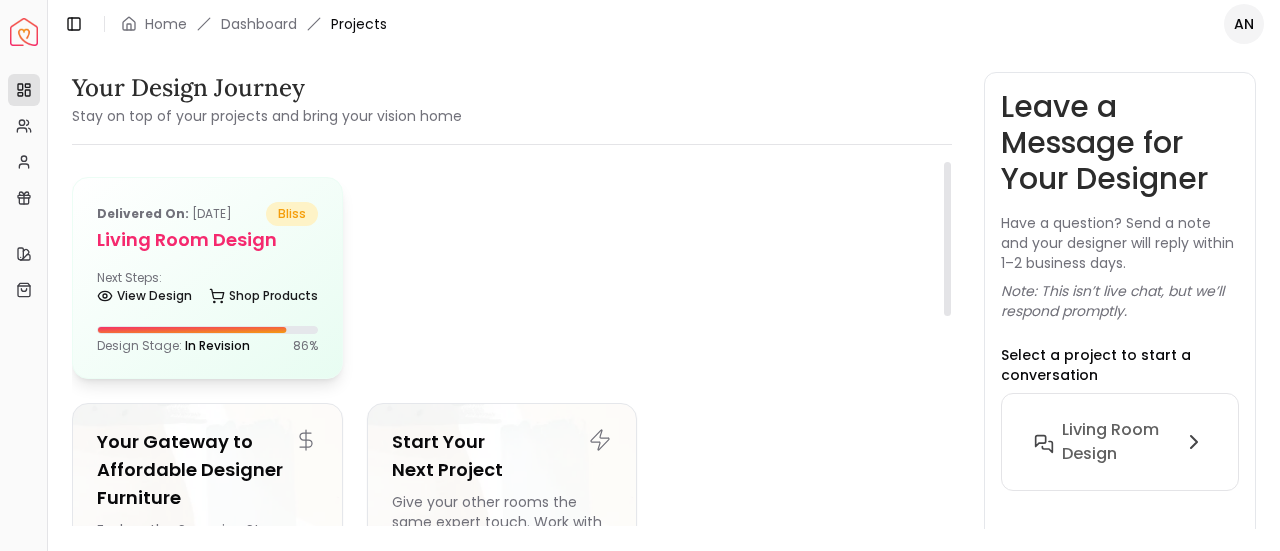 click on "Delivered on:   Aug 31, 2024" at bounding box center (164, 214) 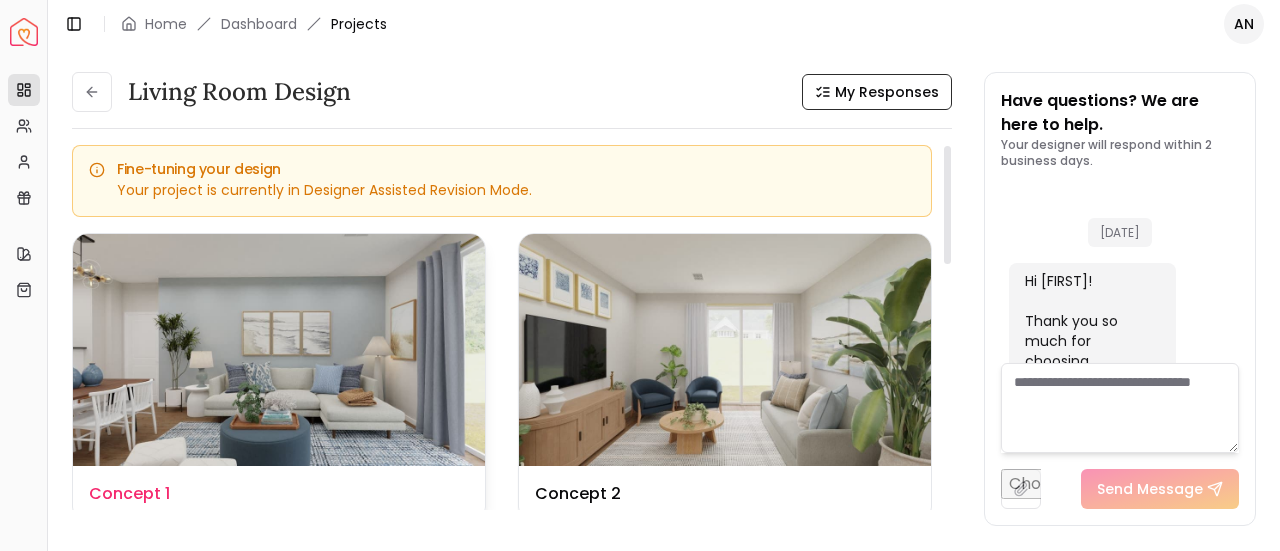 scroll, scrollTop: 2488, scrollLeft: 0, axis: vertical 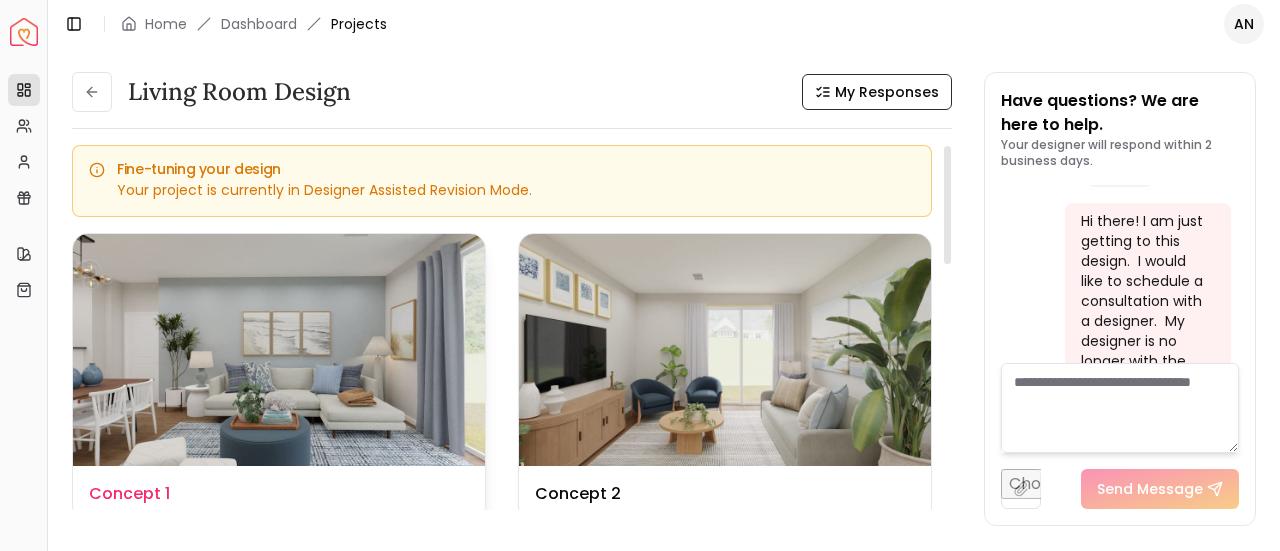 click at bounding box center (279, 350) 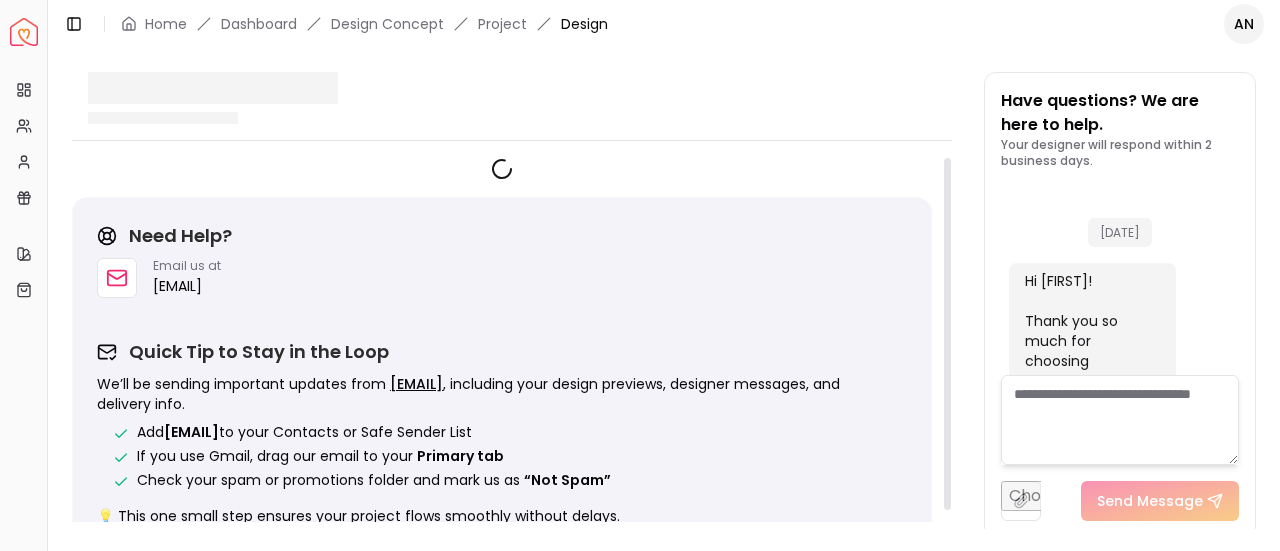 scroll, scrollTop: 2472, scrollLeft: 0, axis: vertical 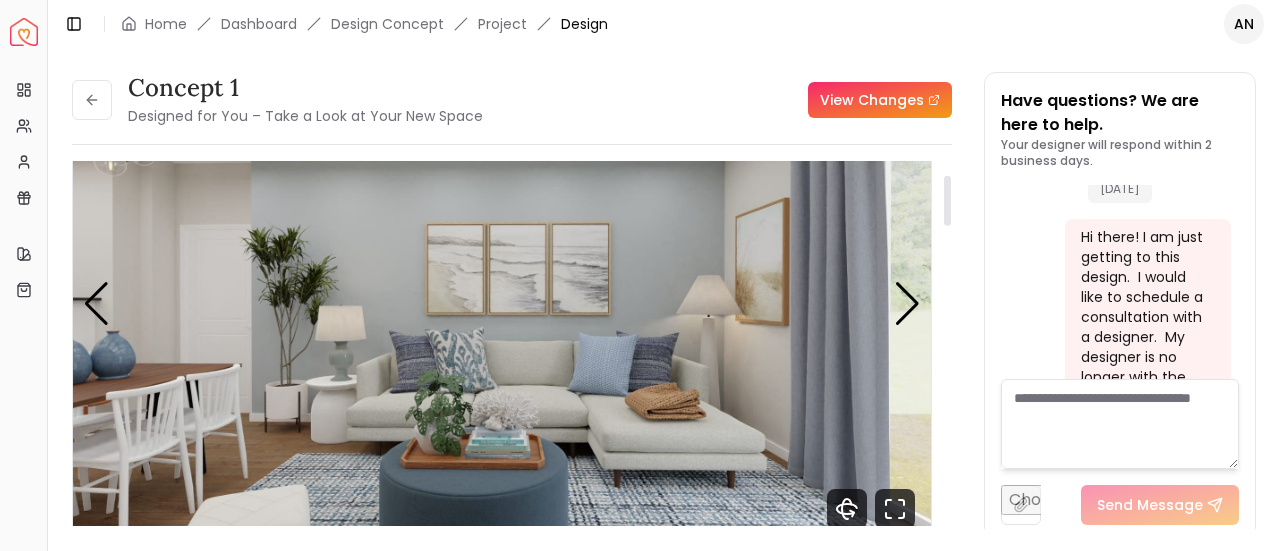 click at bounding box center (502, 303) 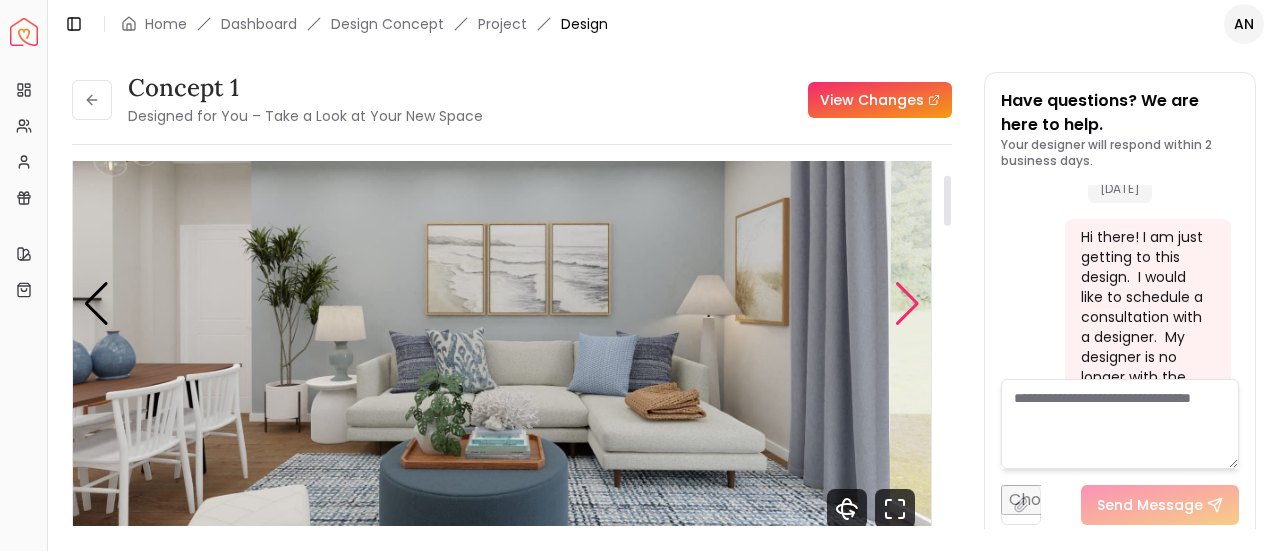 click at bounding box center (907, 304) 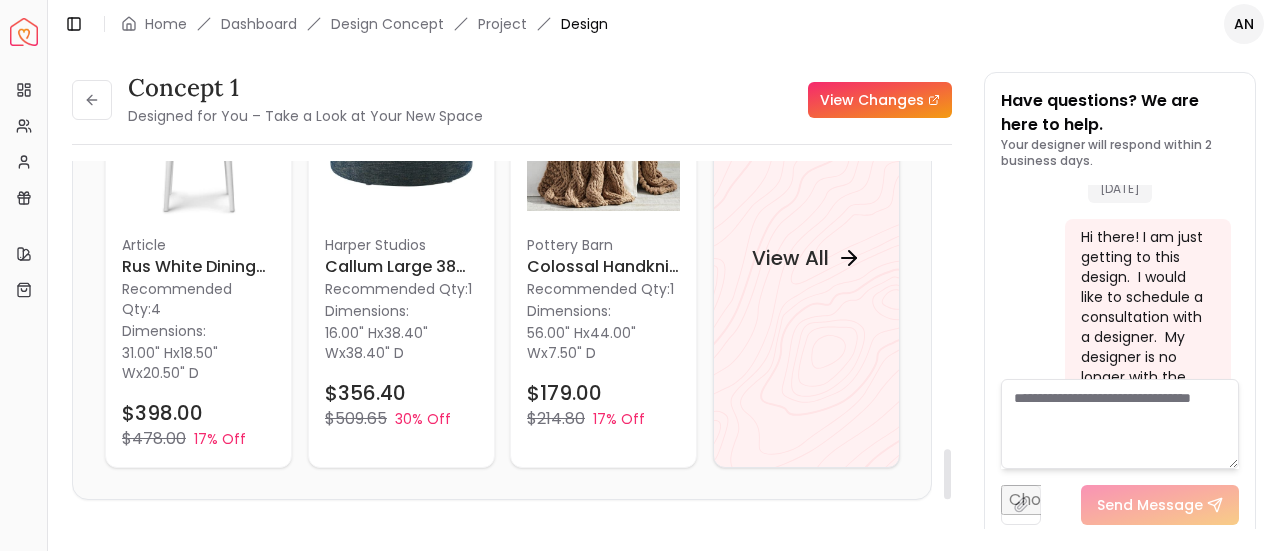 scroll, scrollTop: 2100, scrollLeft: 0, axis: vertical 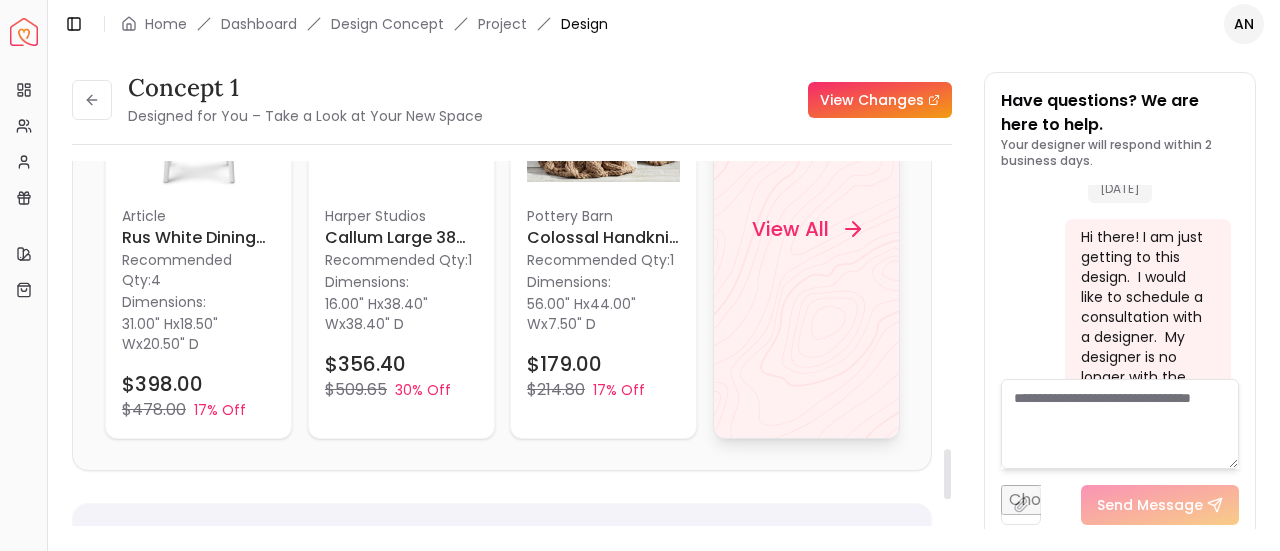 click on "View All" at bounding box center (805, 229) 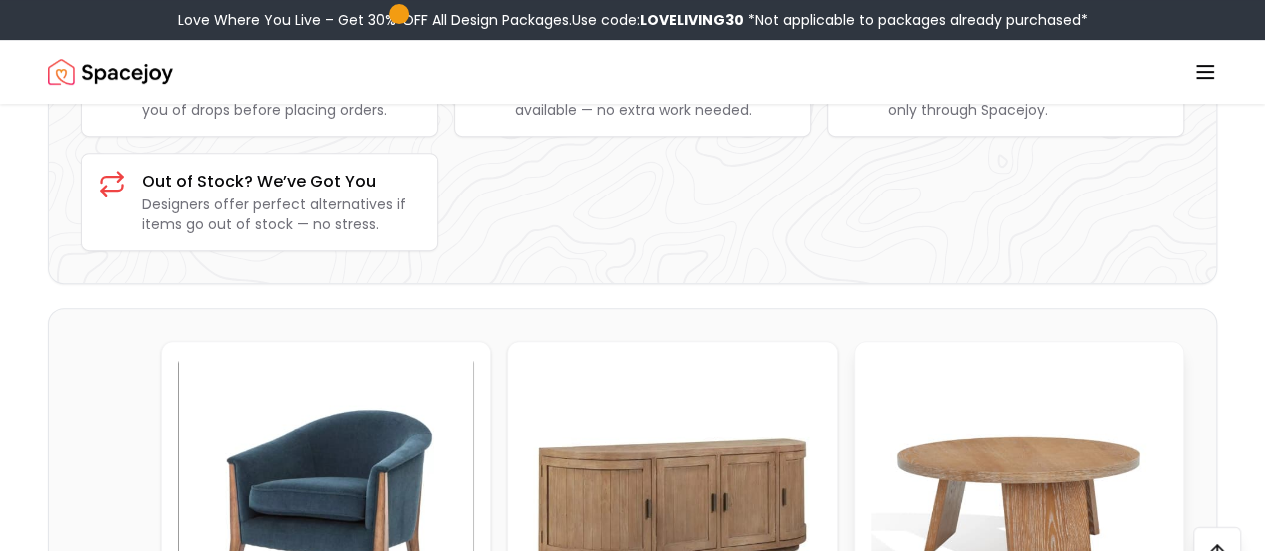 scroll, scrollTop: 0, scrollLeft: 0, axis: both 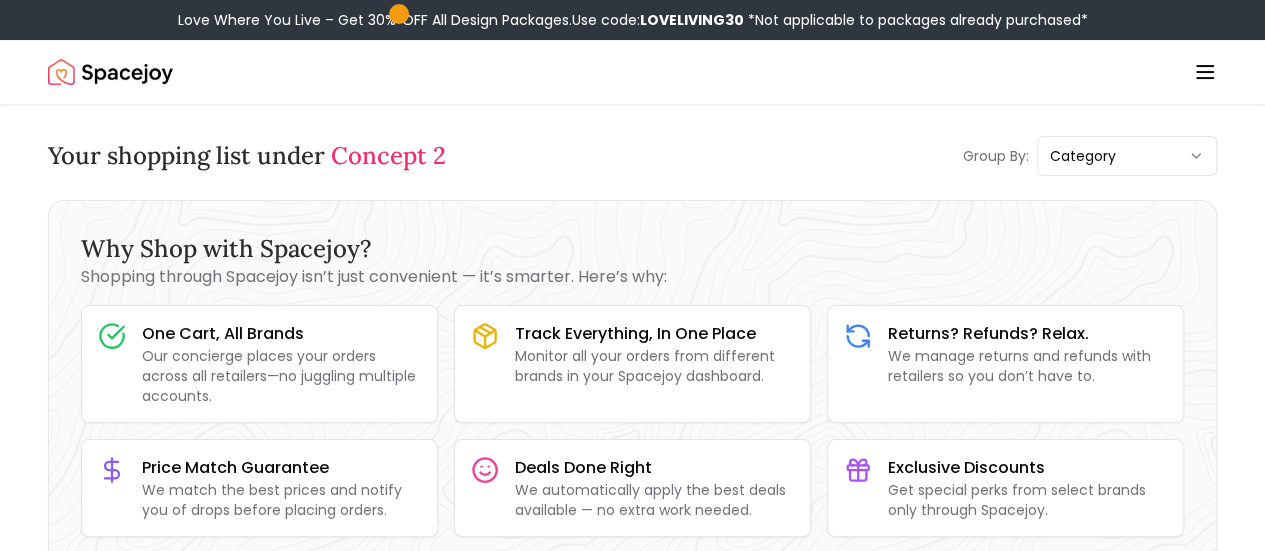 click on "Concept 2" at bounding box center [388, 155] 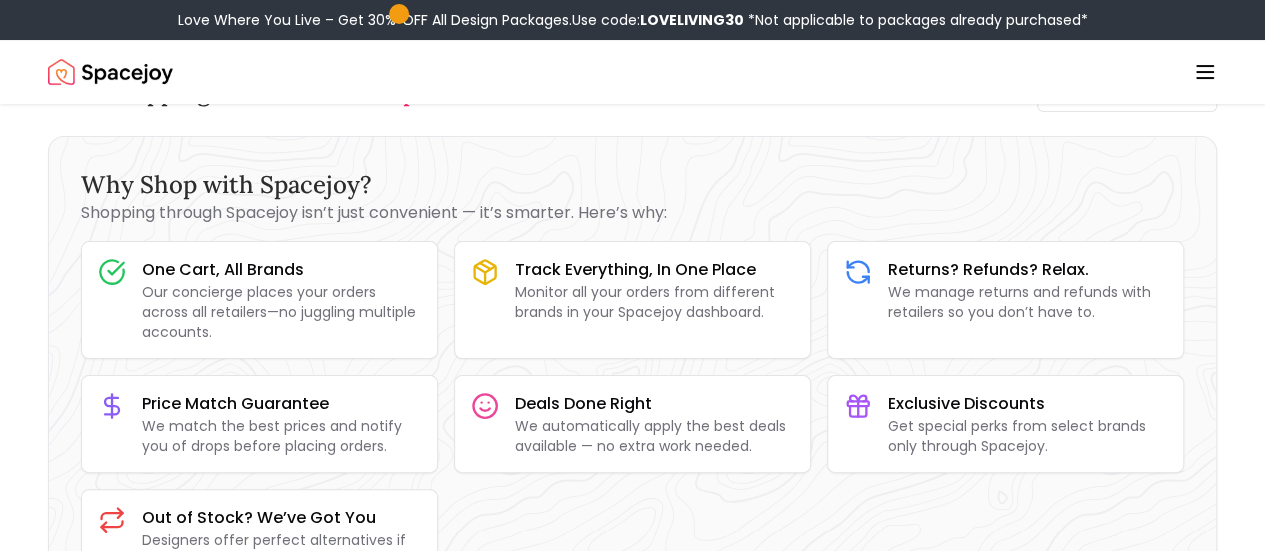scroll, scrollTop: 0, scrollLeft: 0, axis: both 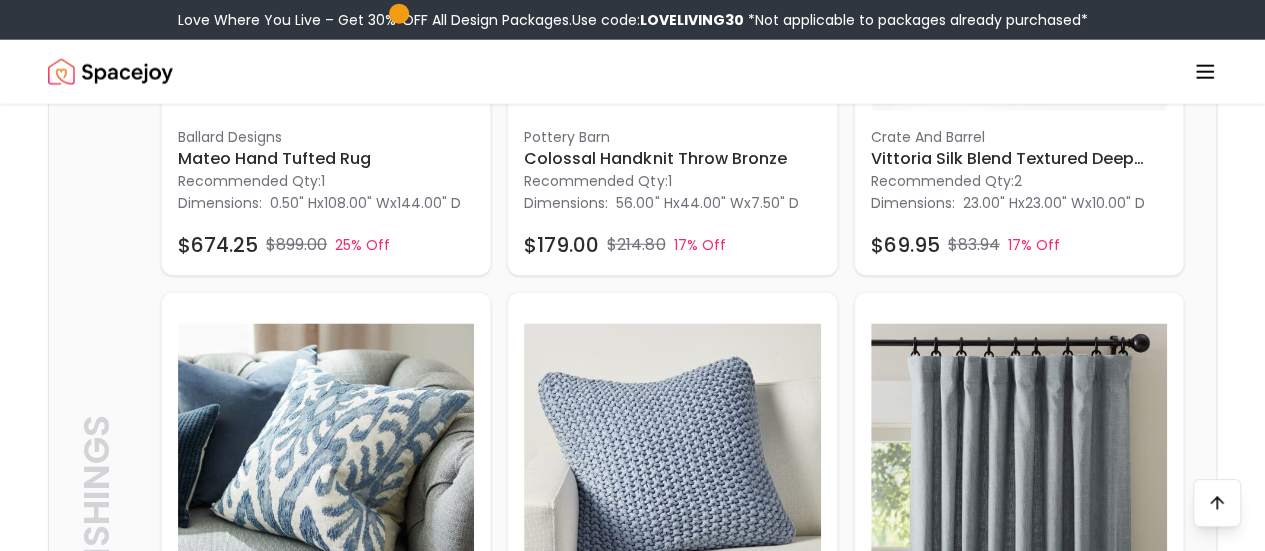 click at bounding box center (672, 1520) 